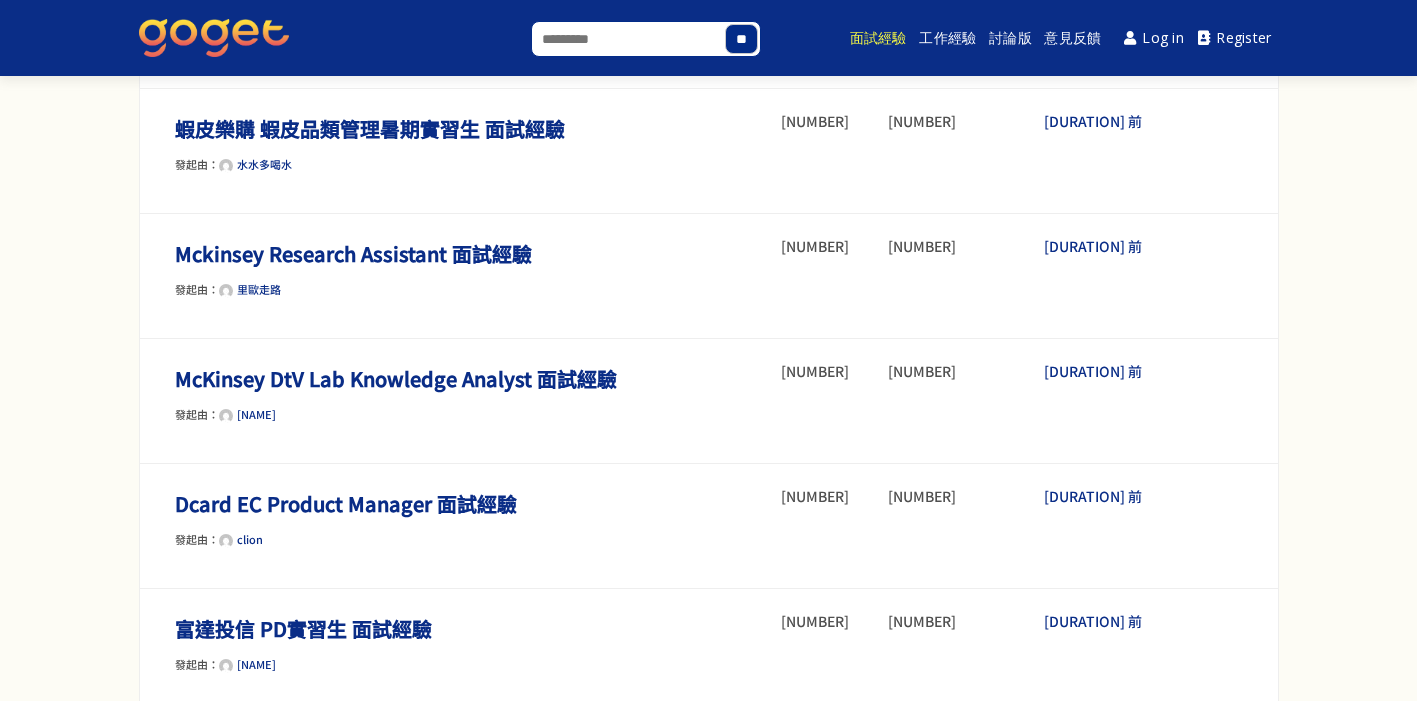 scroll, scrollTop: 1220, scrollLeft: 0, axis: vertical 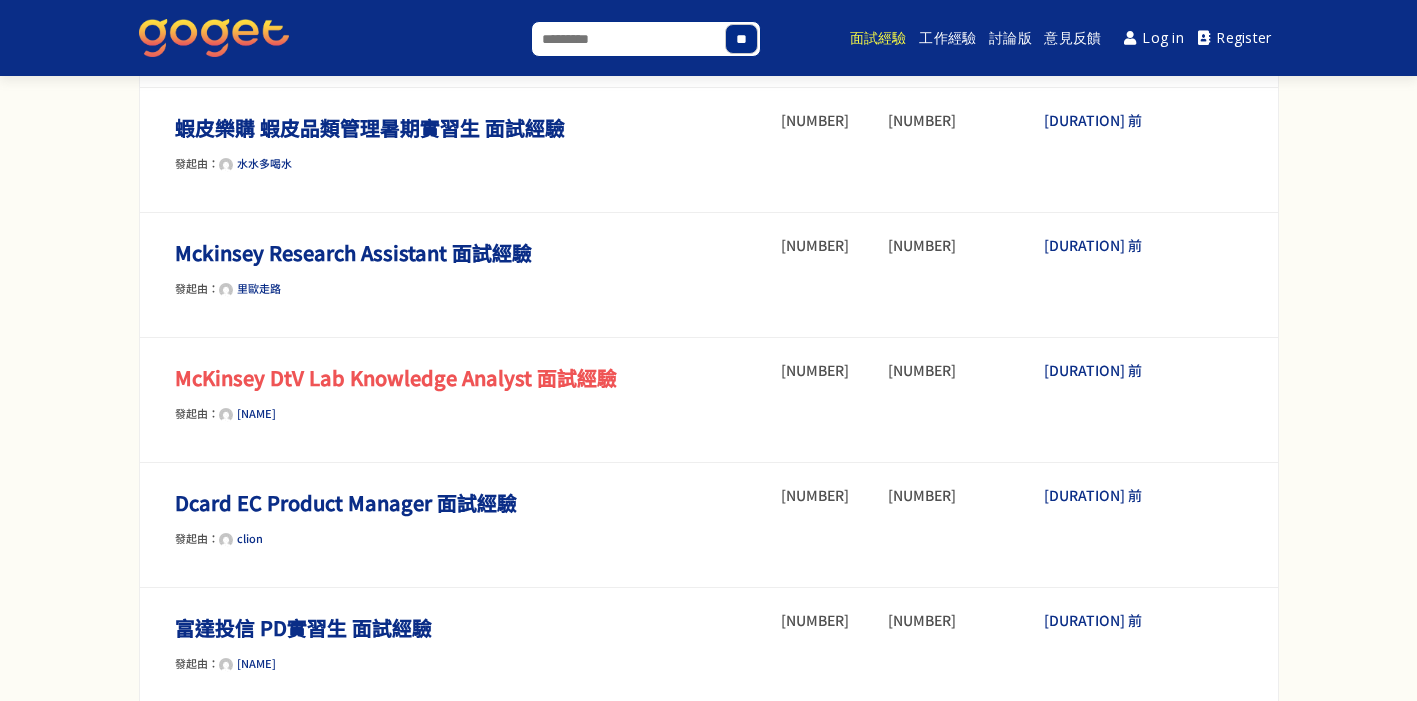 type on "**********" 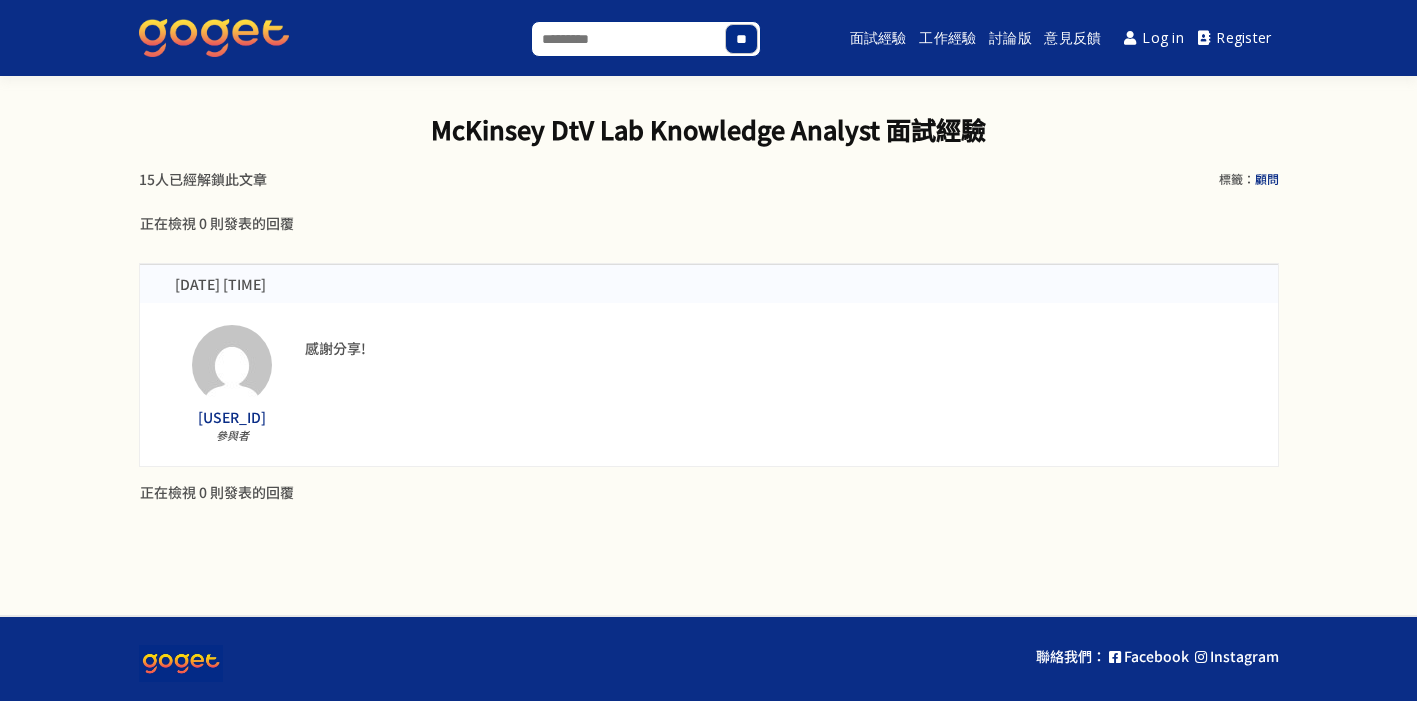scroll, scrollTop: 10, scrollLeft: 0, axis: vertical 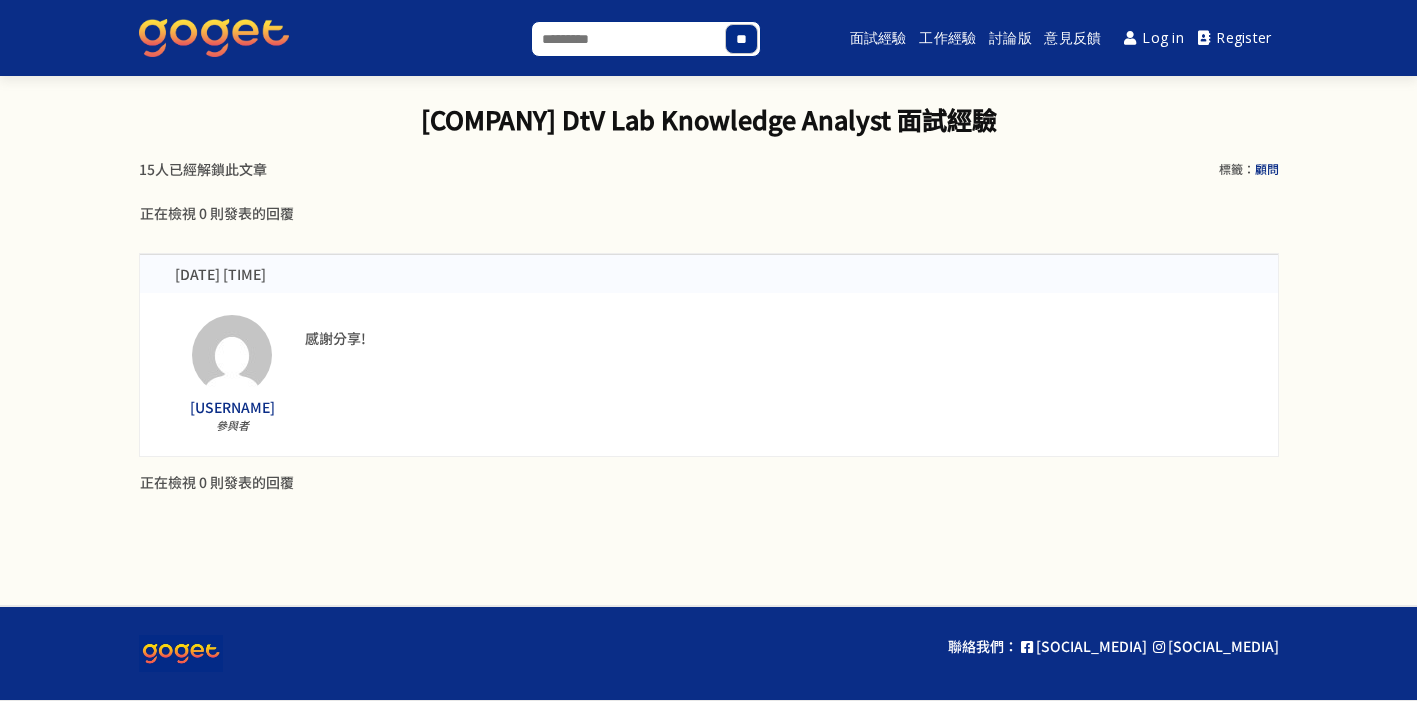 click on "[DATE] [TIME]" at bounding box center (709, 274) 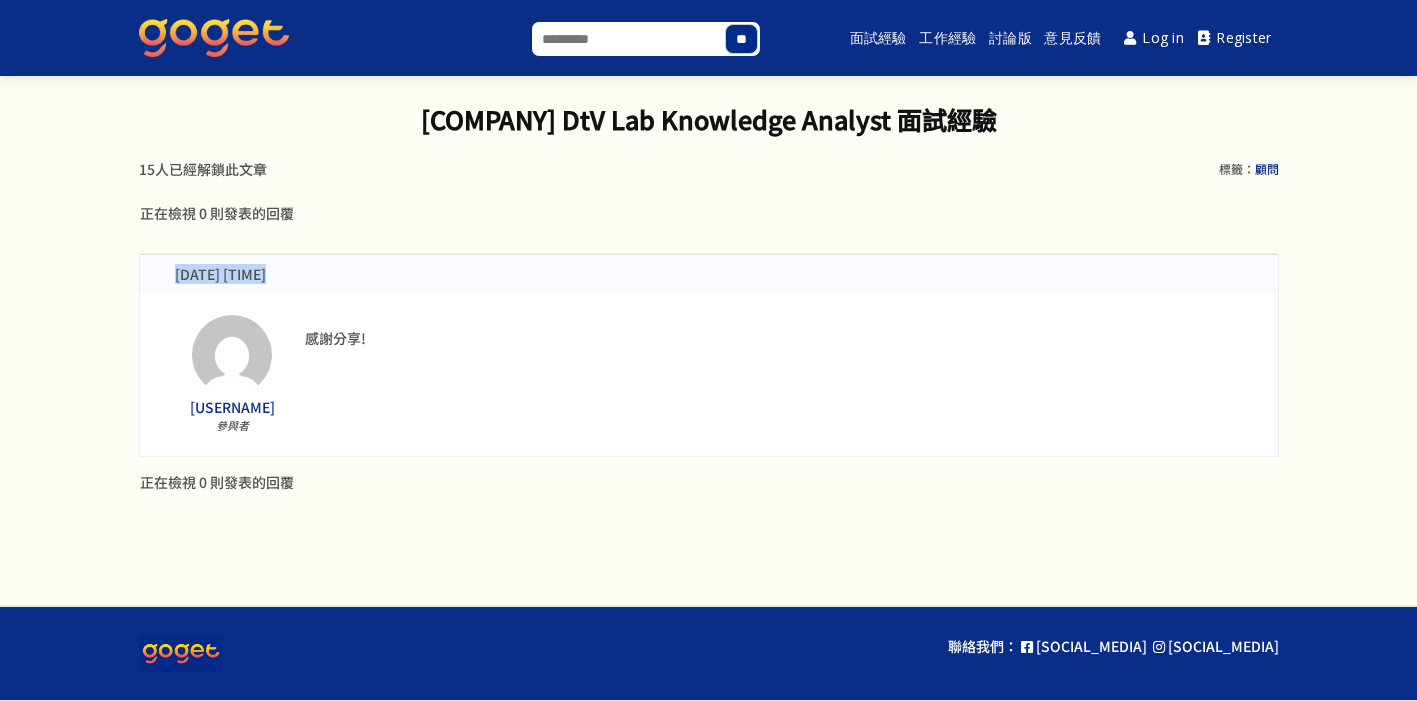 click on "10/07/2020 上午 11:12" at bounding box center (709, 274) 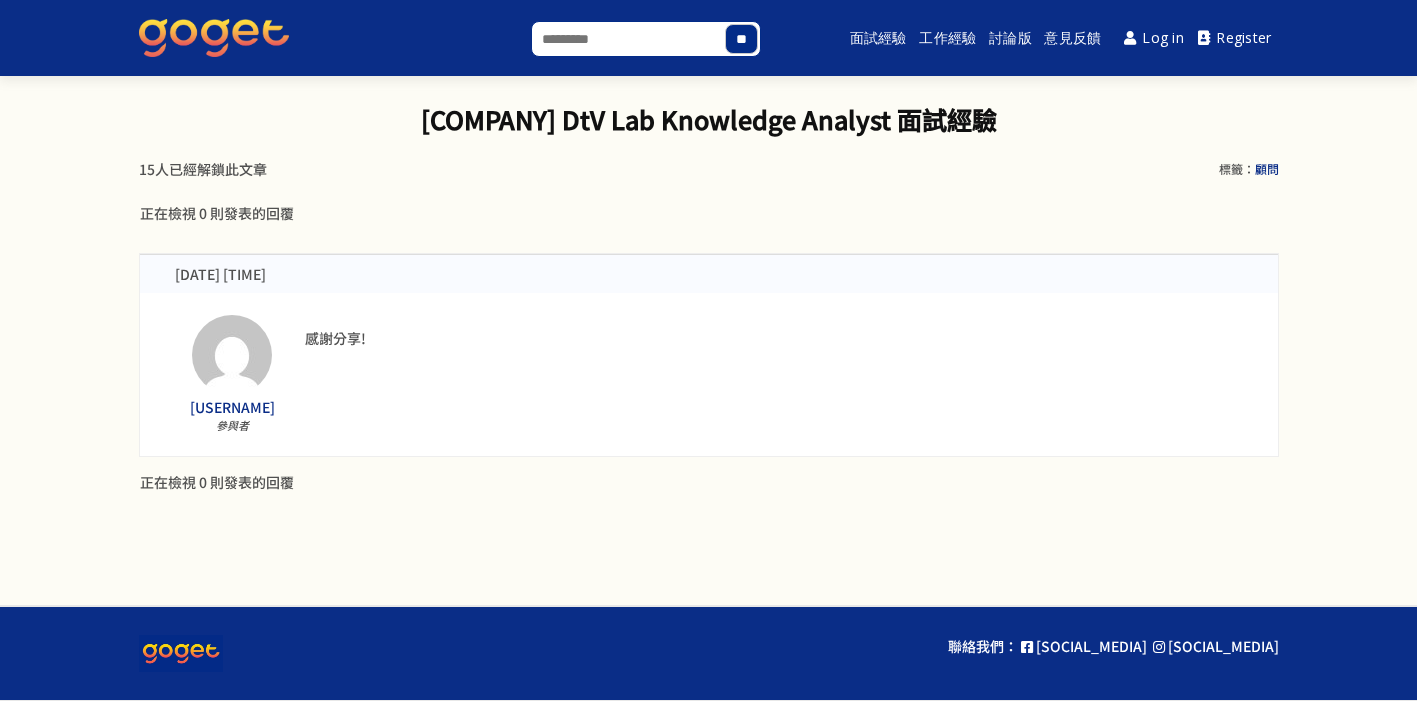 click on "感謝分享!" at bounding box center [774, 374] 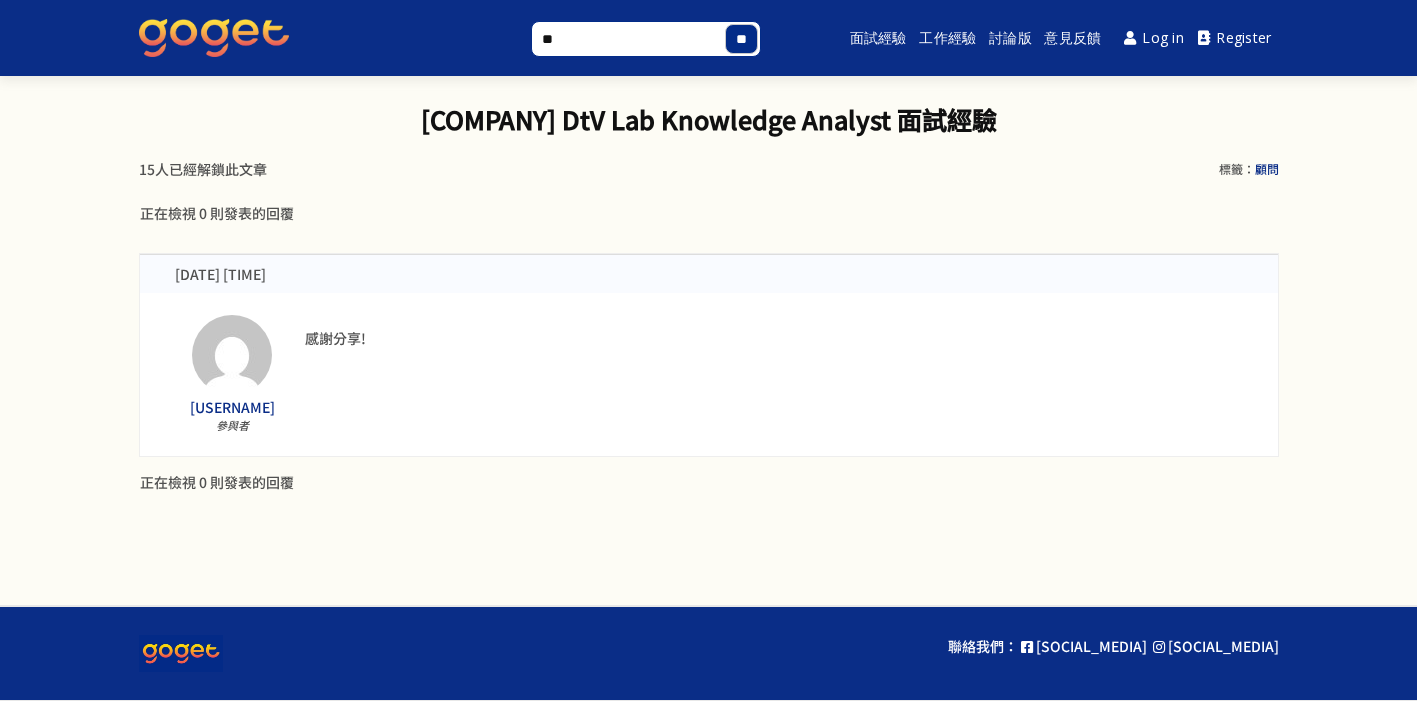 type on "*" 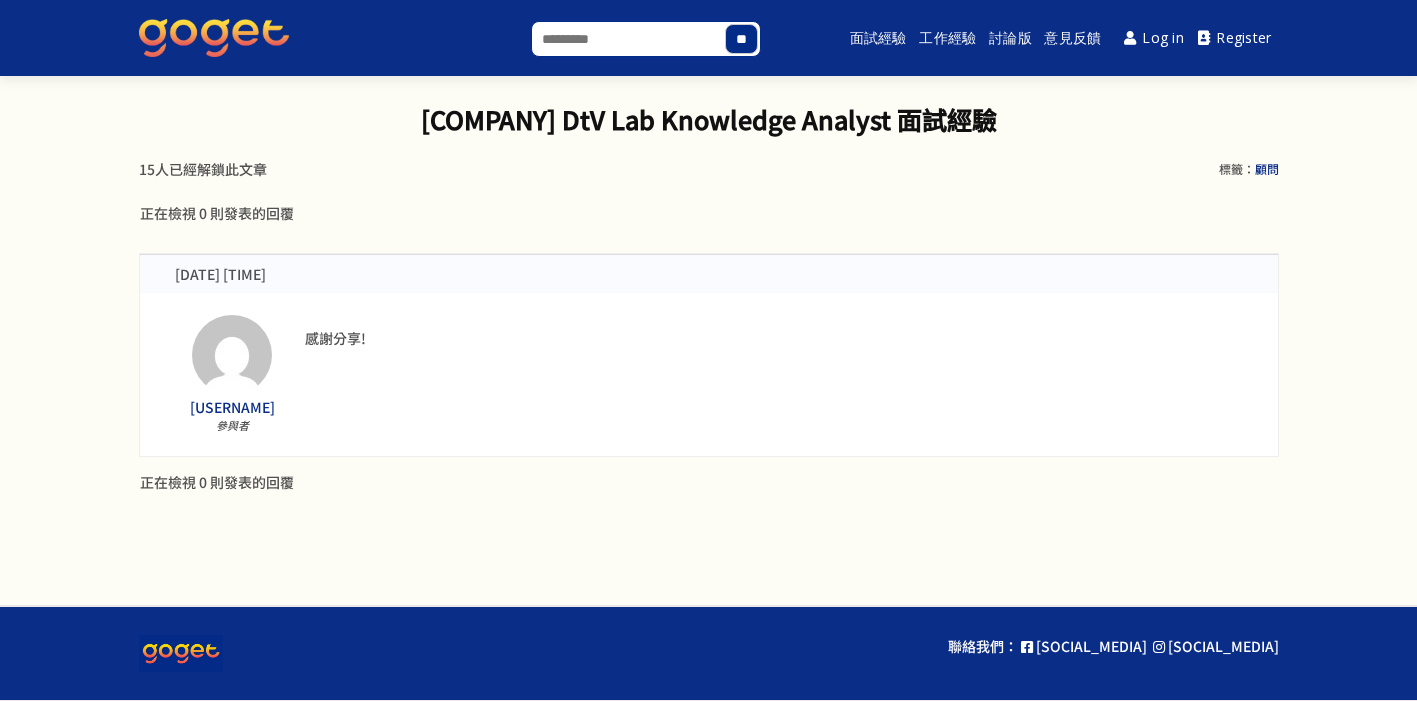 type on "*" 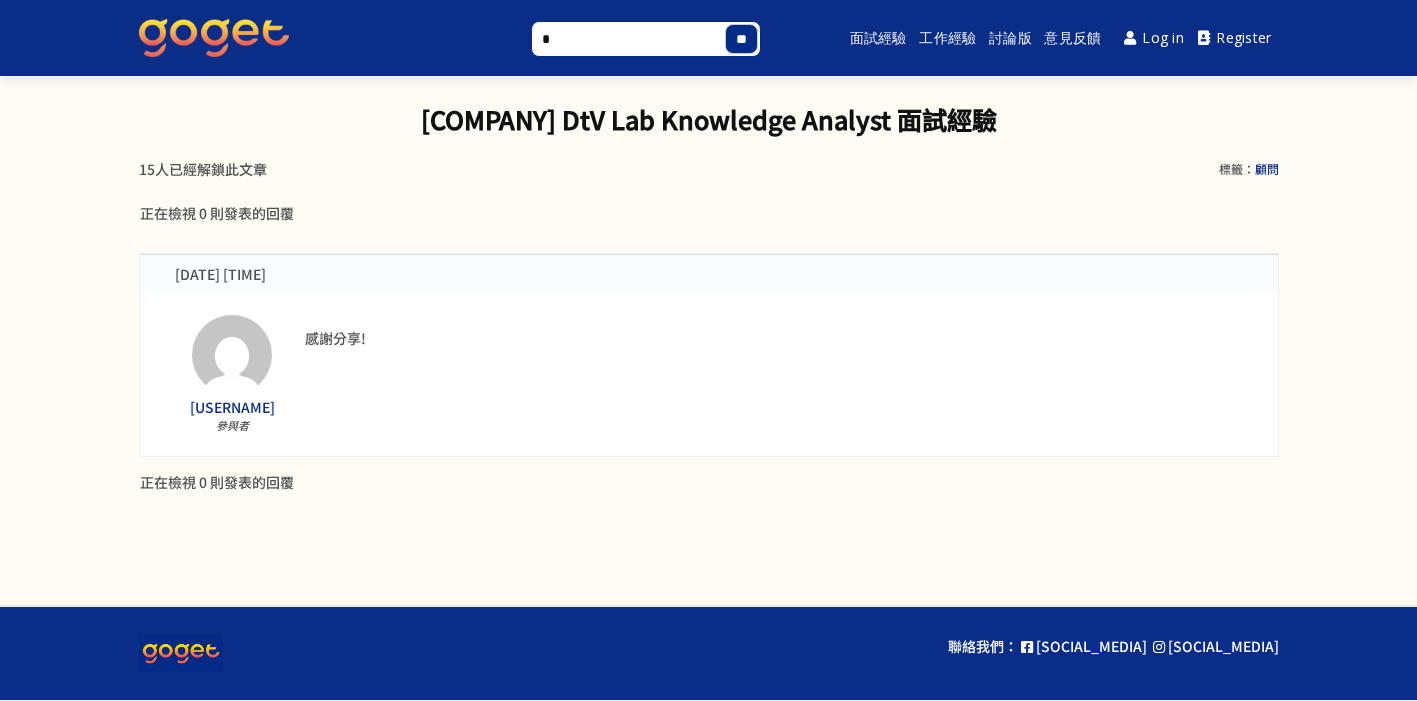 type on "**" 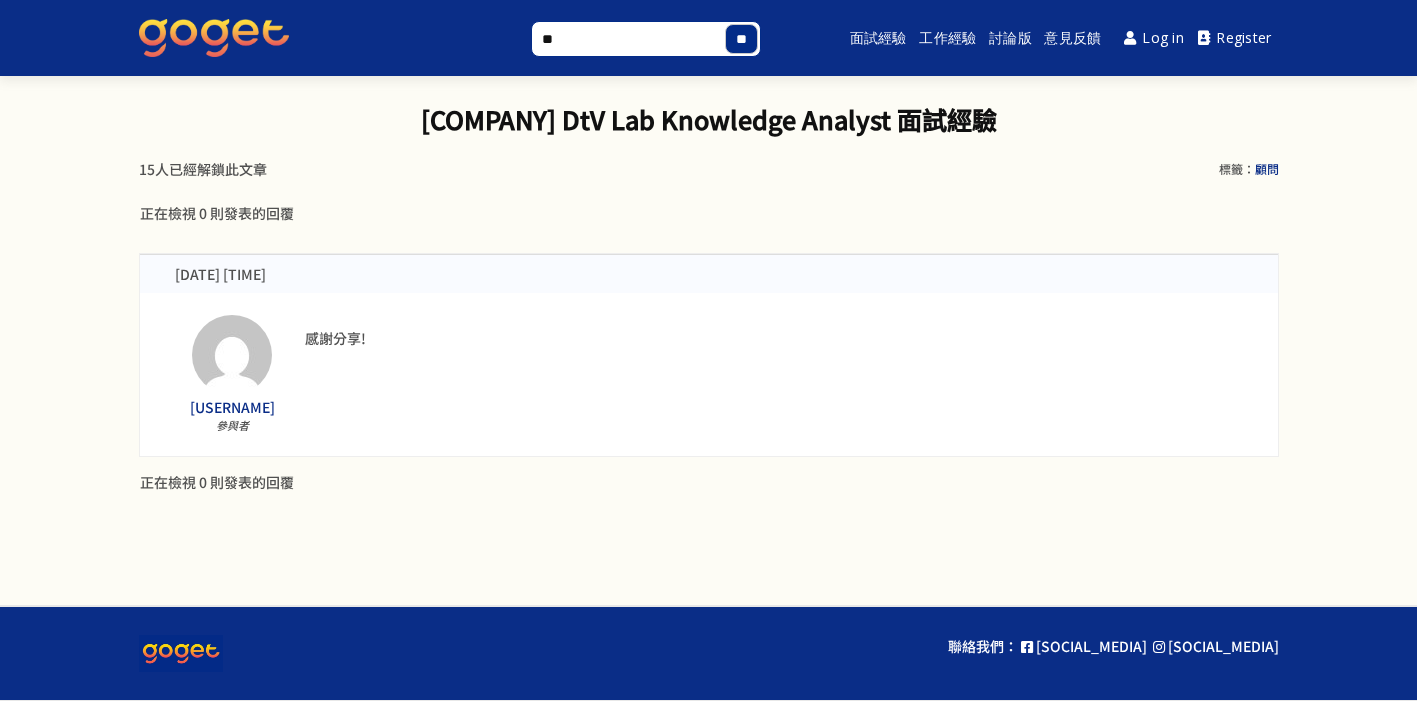 type on "**" 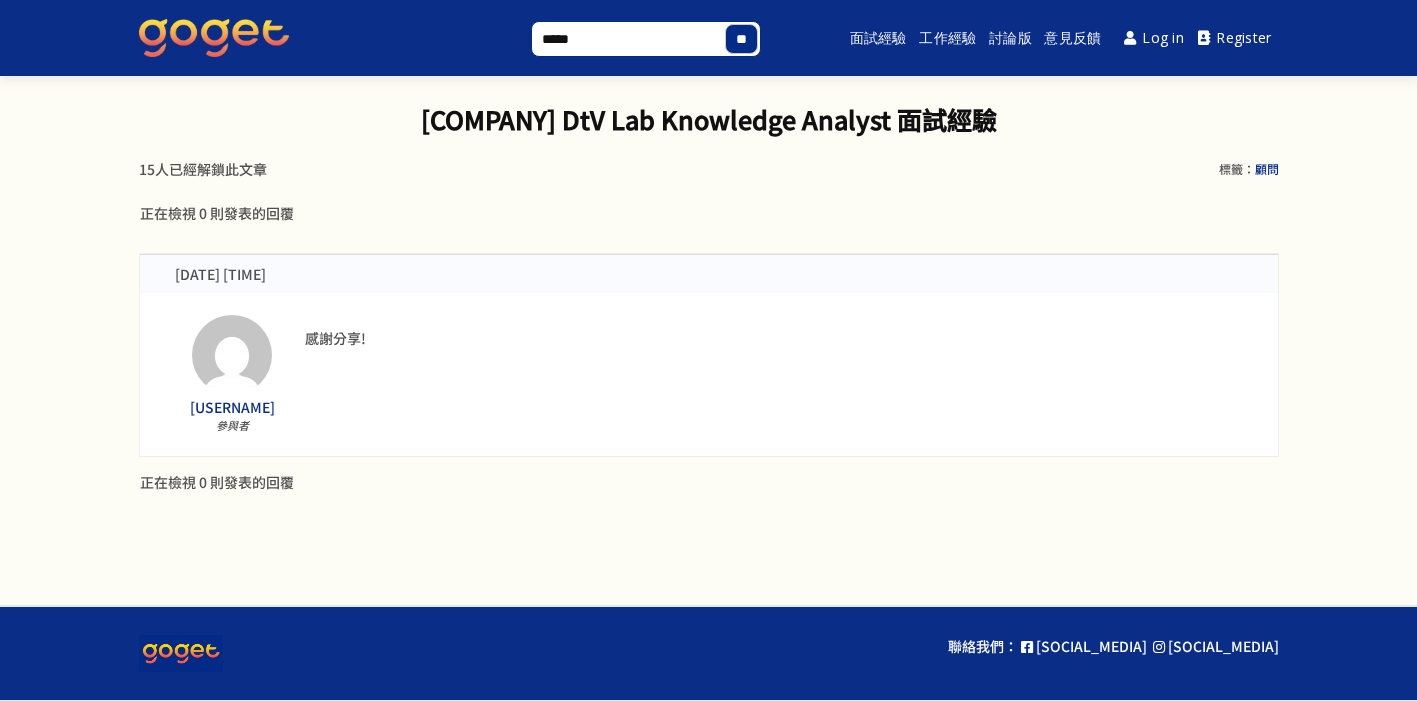 type on "******" 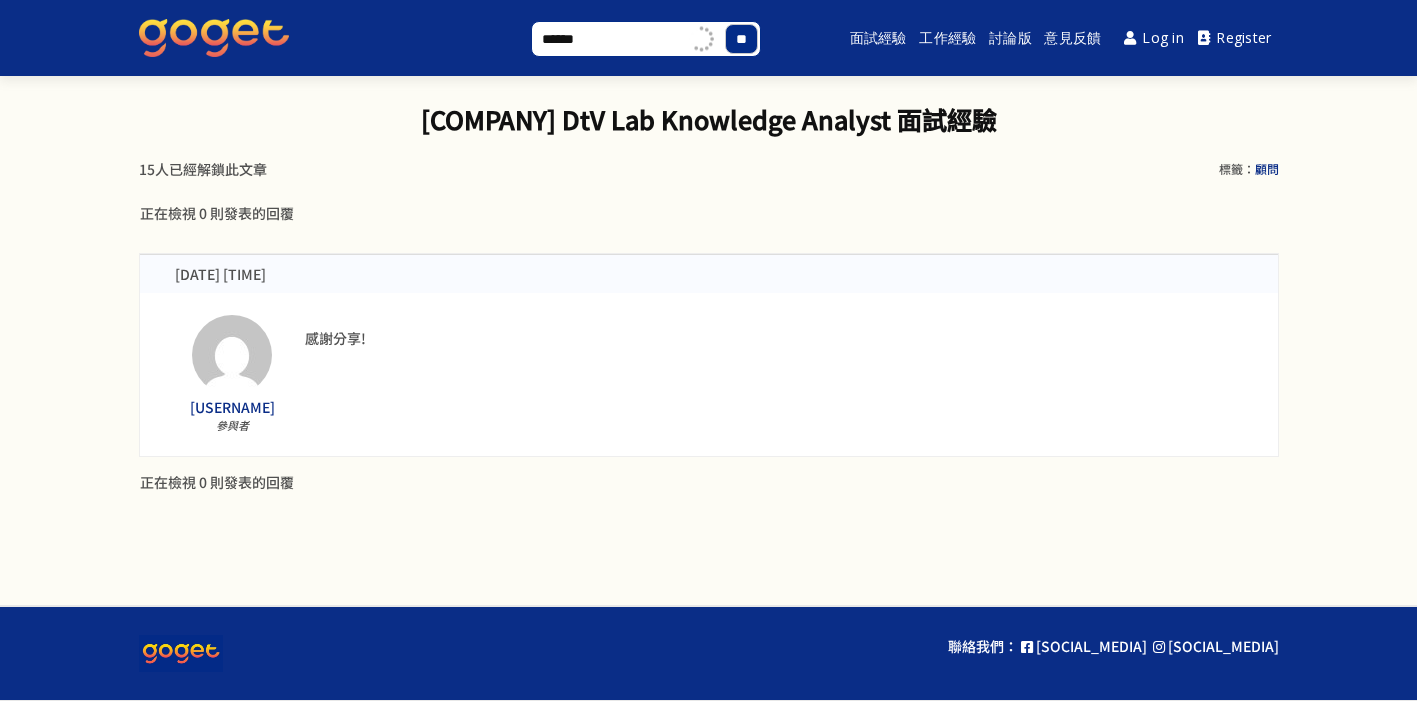 type on "******" 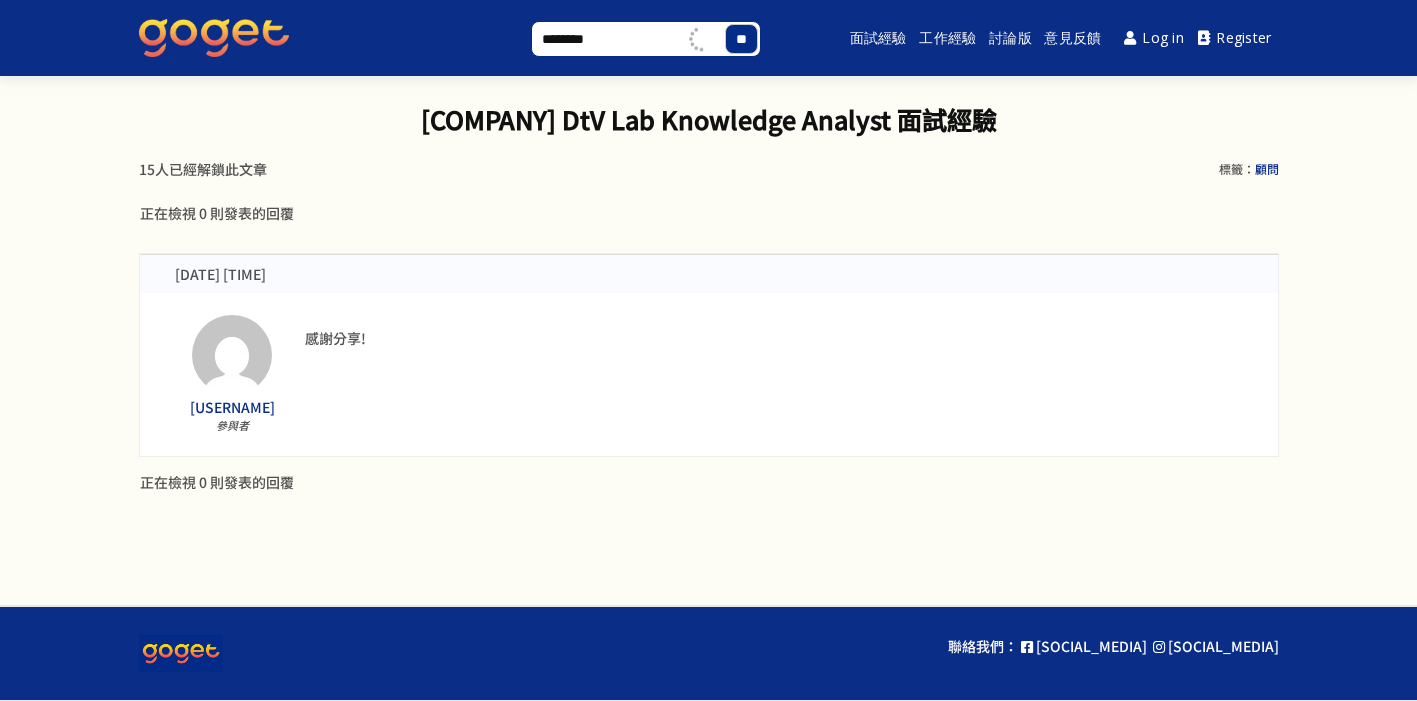 type on "*********" 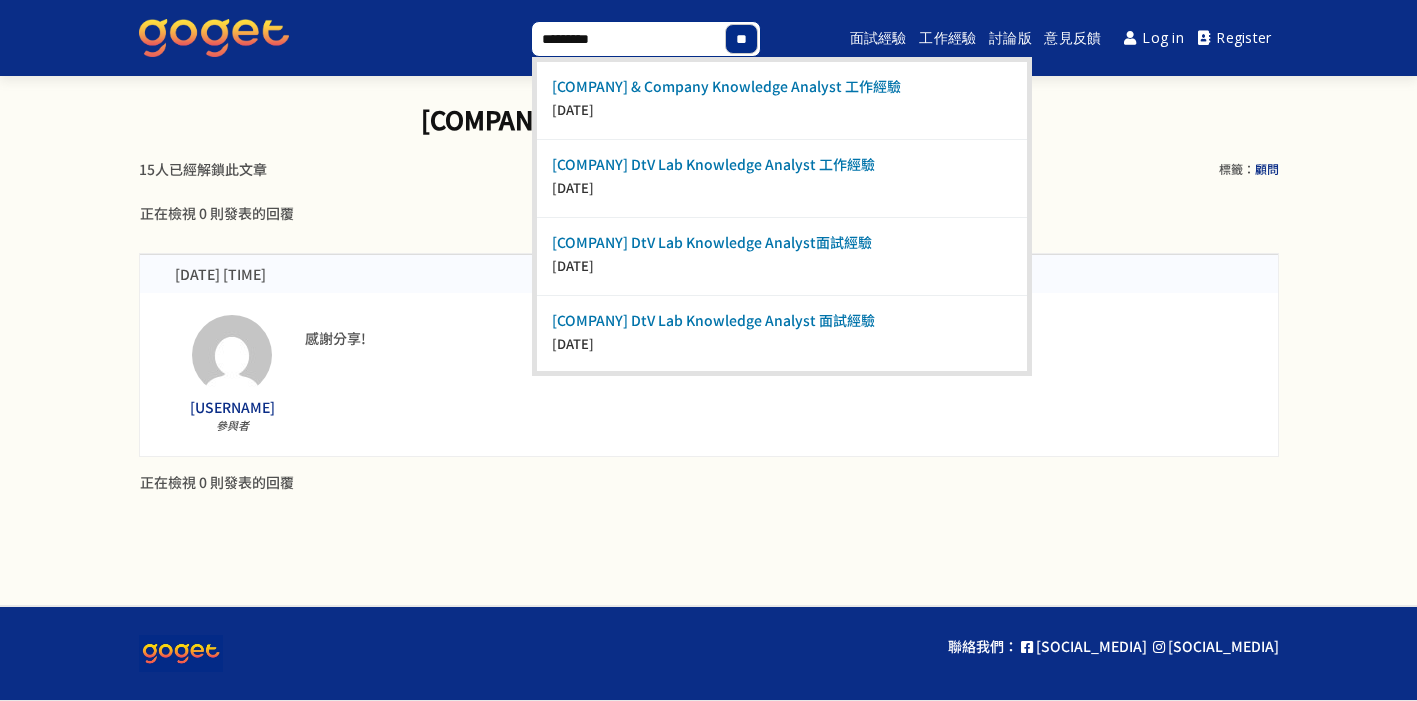 type on "*********" 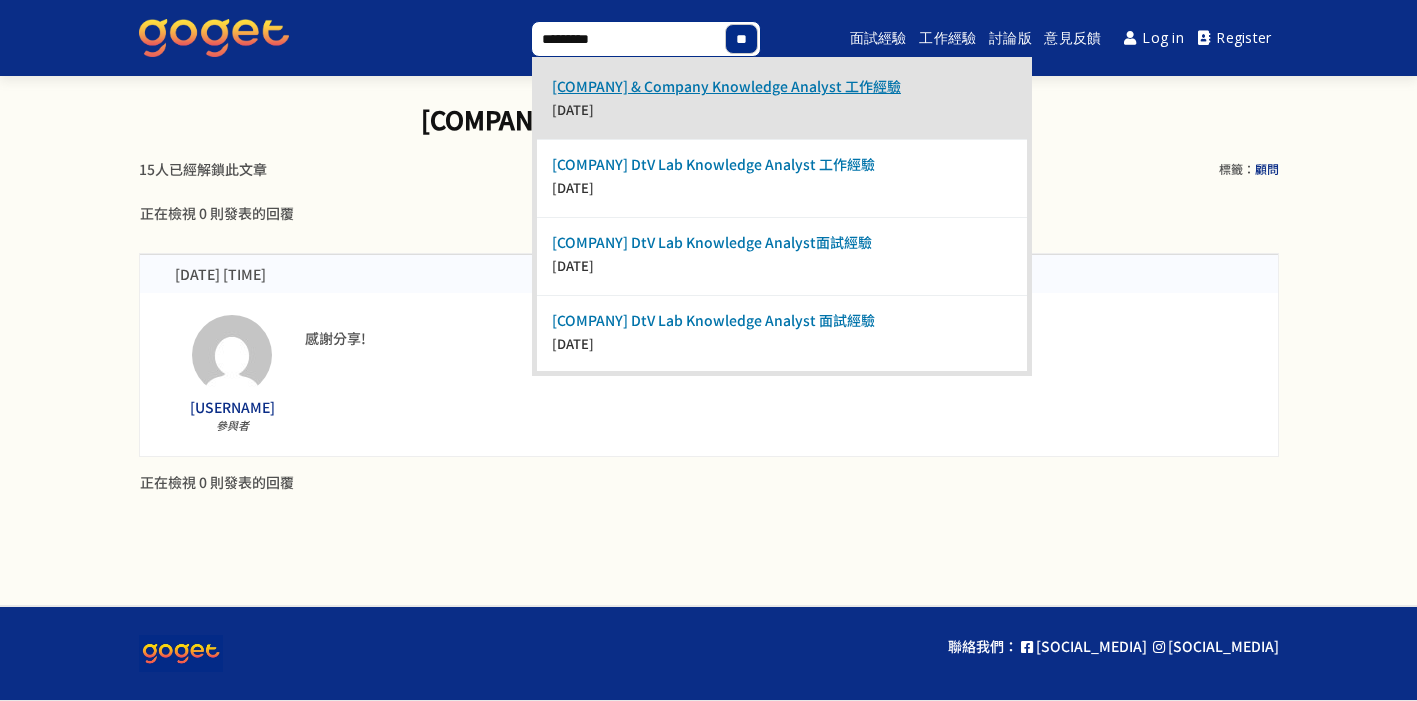 type on "*********" 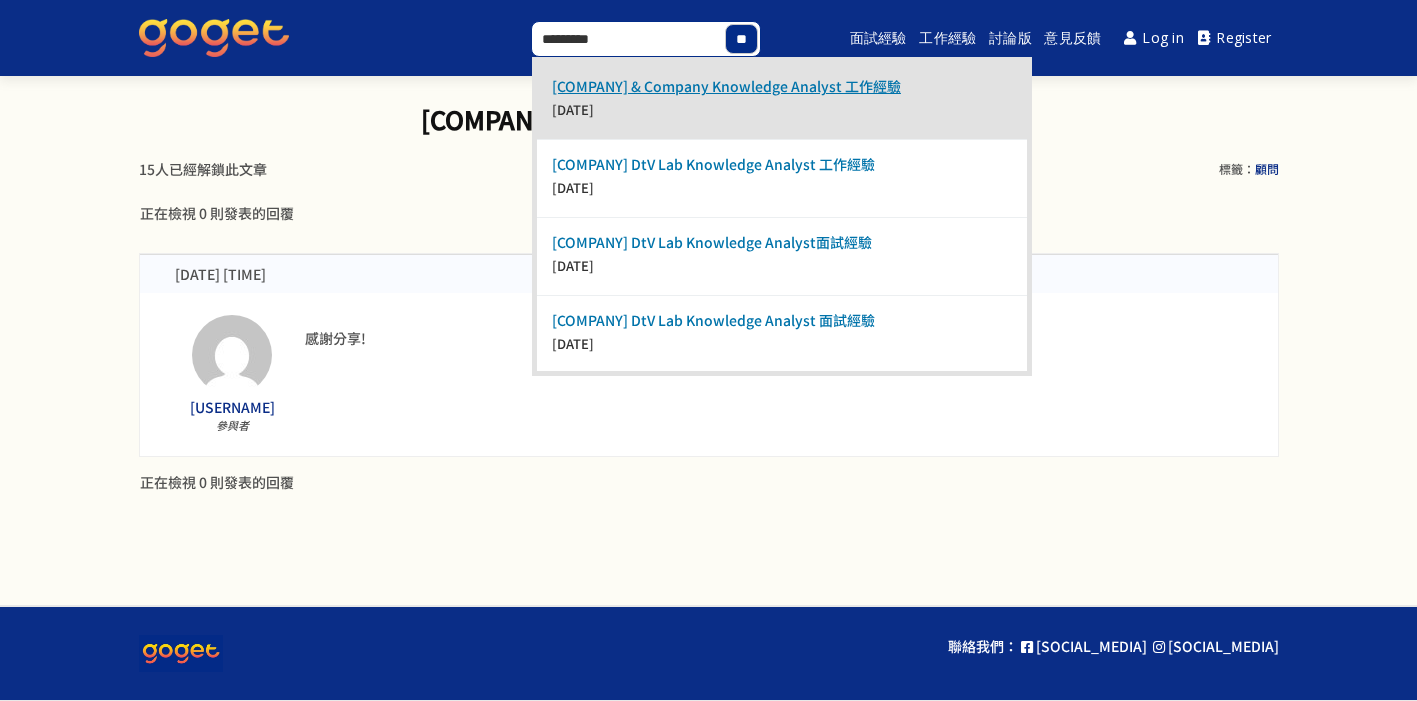 click on "[COMPANY] Knowledge Analyst 工作經驗" at bounding box center [726, 86] 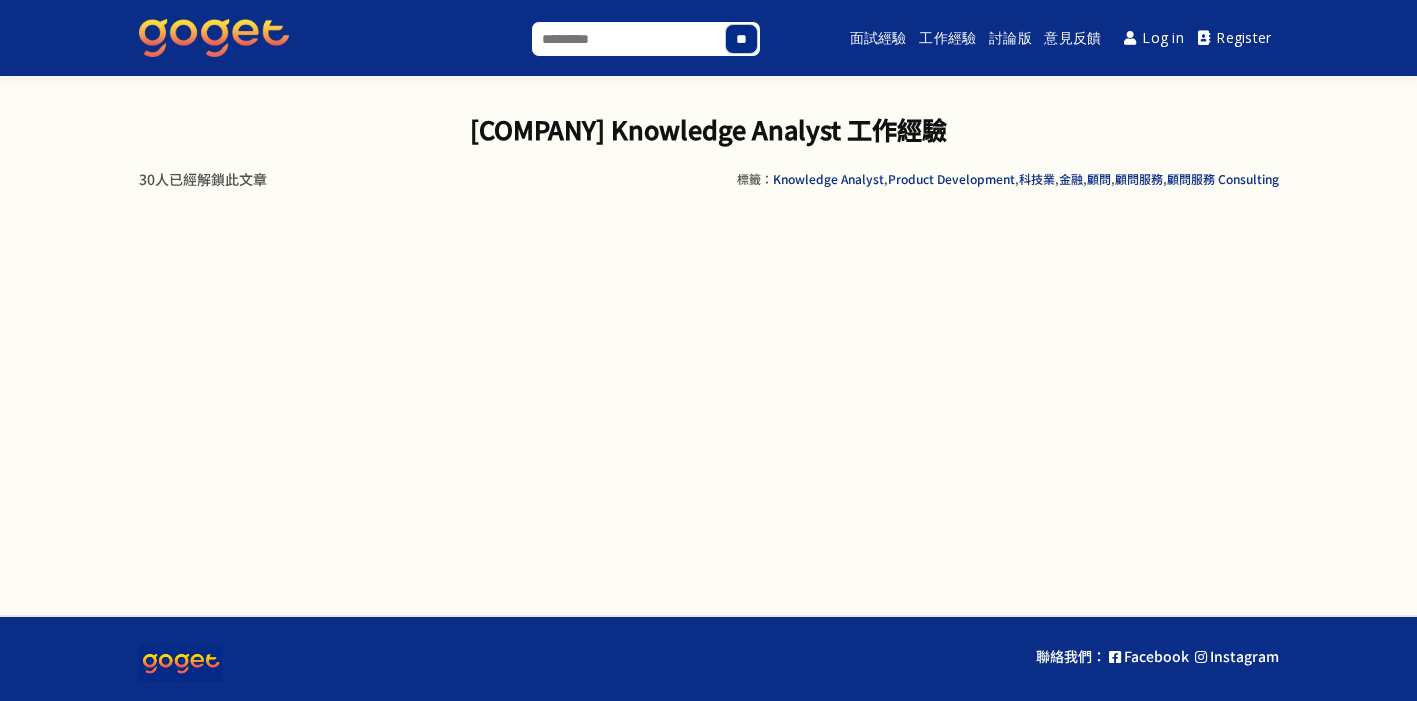 scroll, scrollTop: 0, scrollLeft: 0, axis: both 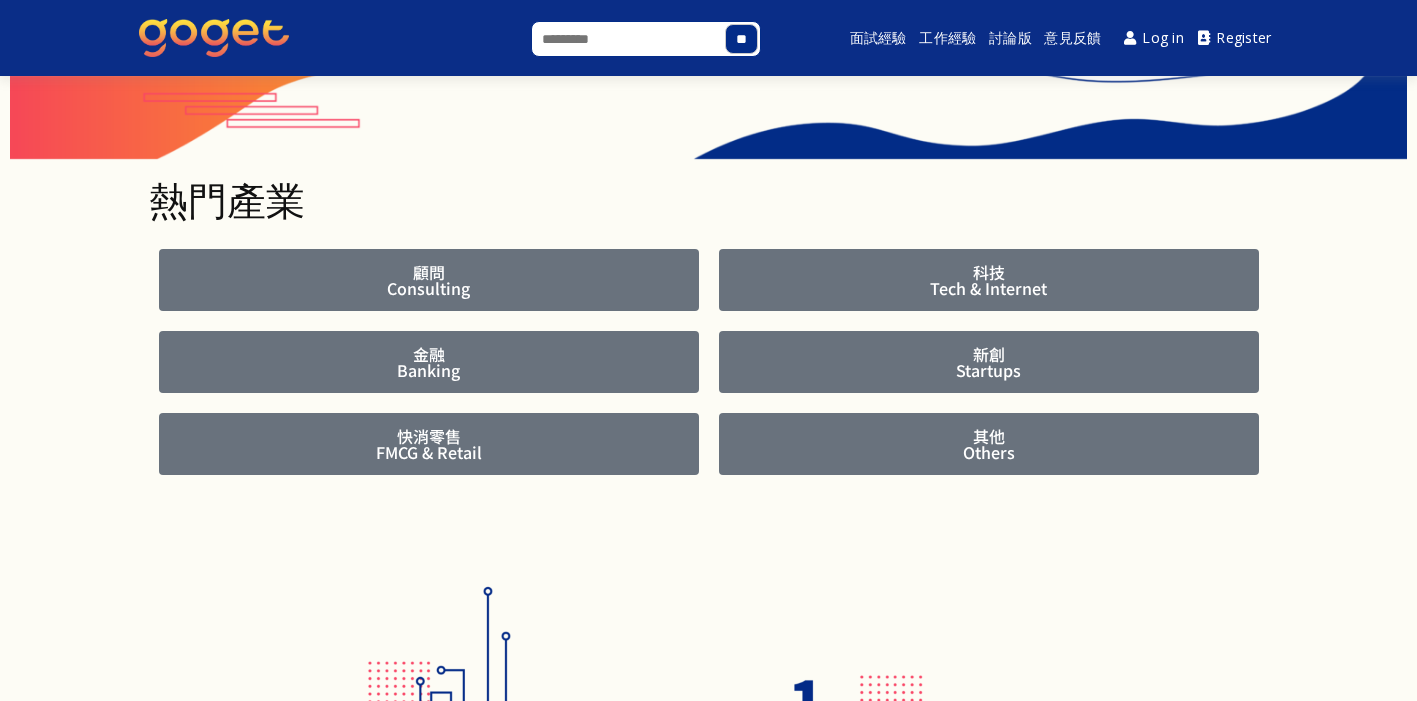 click on "Search for:" at bounding box center (646, 39) 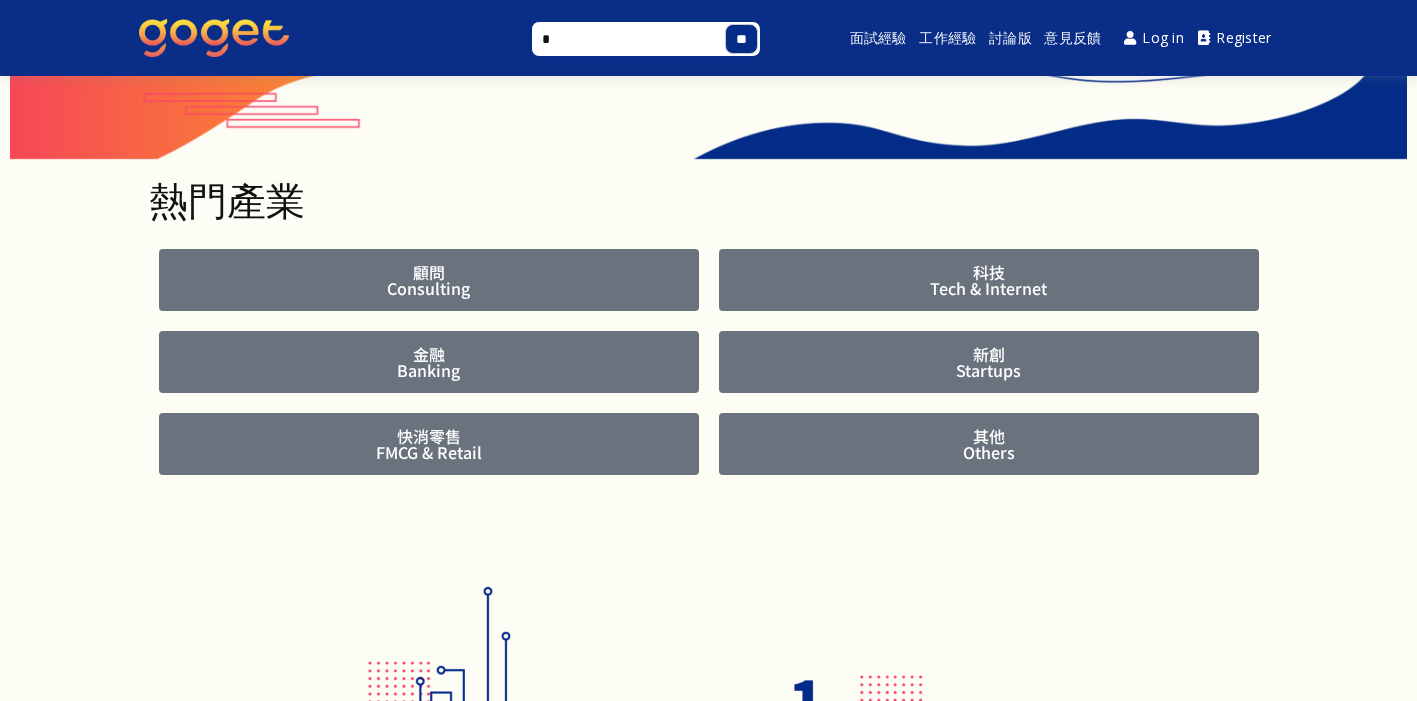 type on "**" 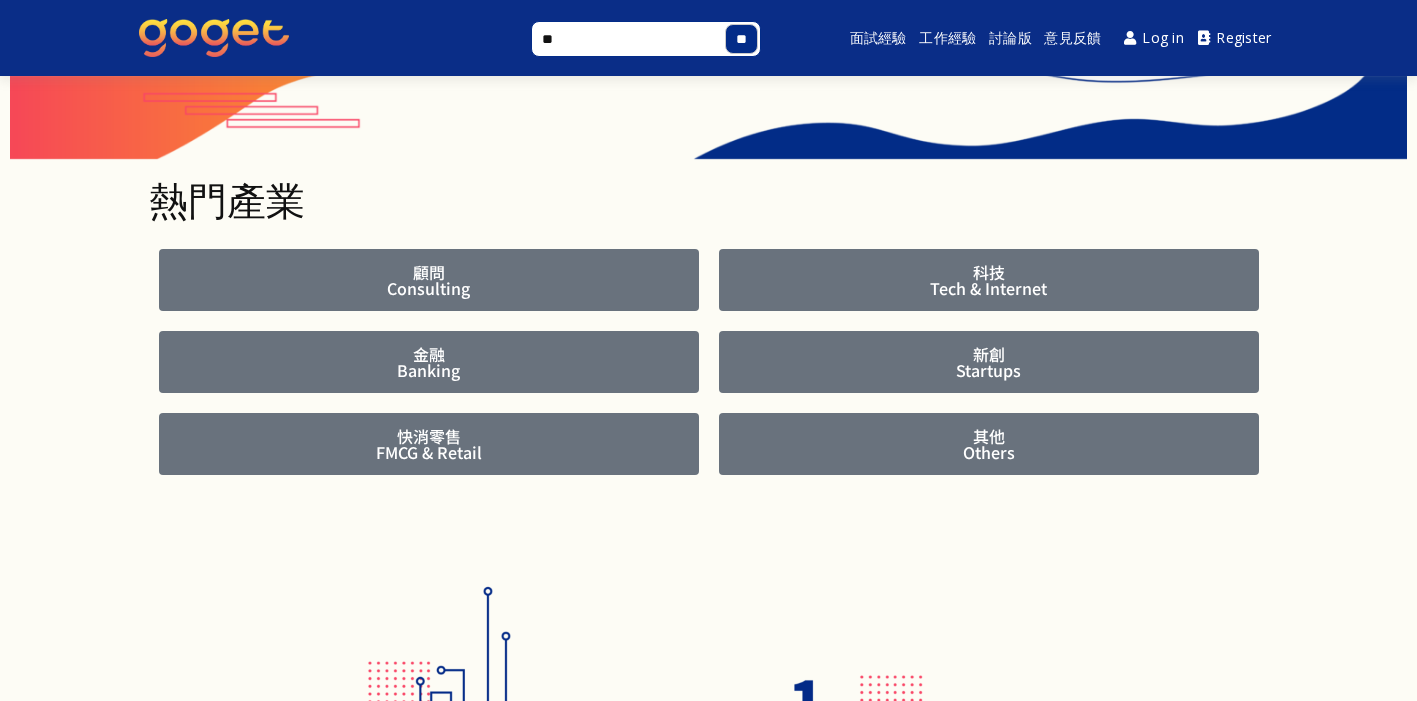 type on "**" 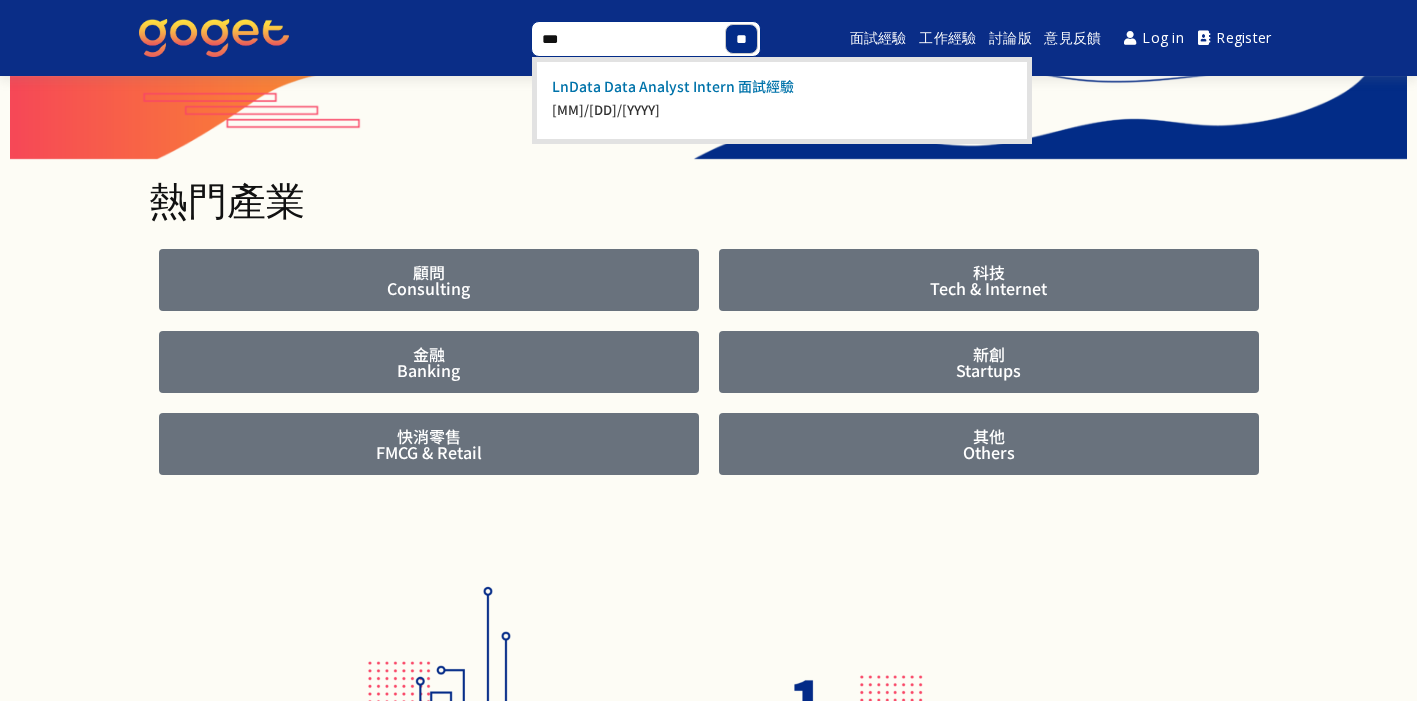 type on "****" 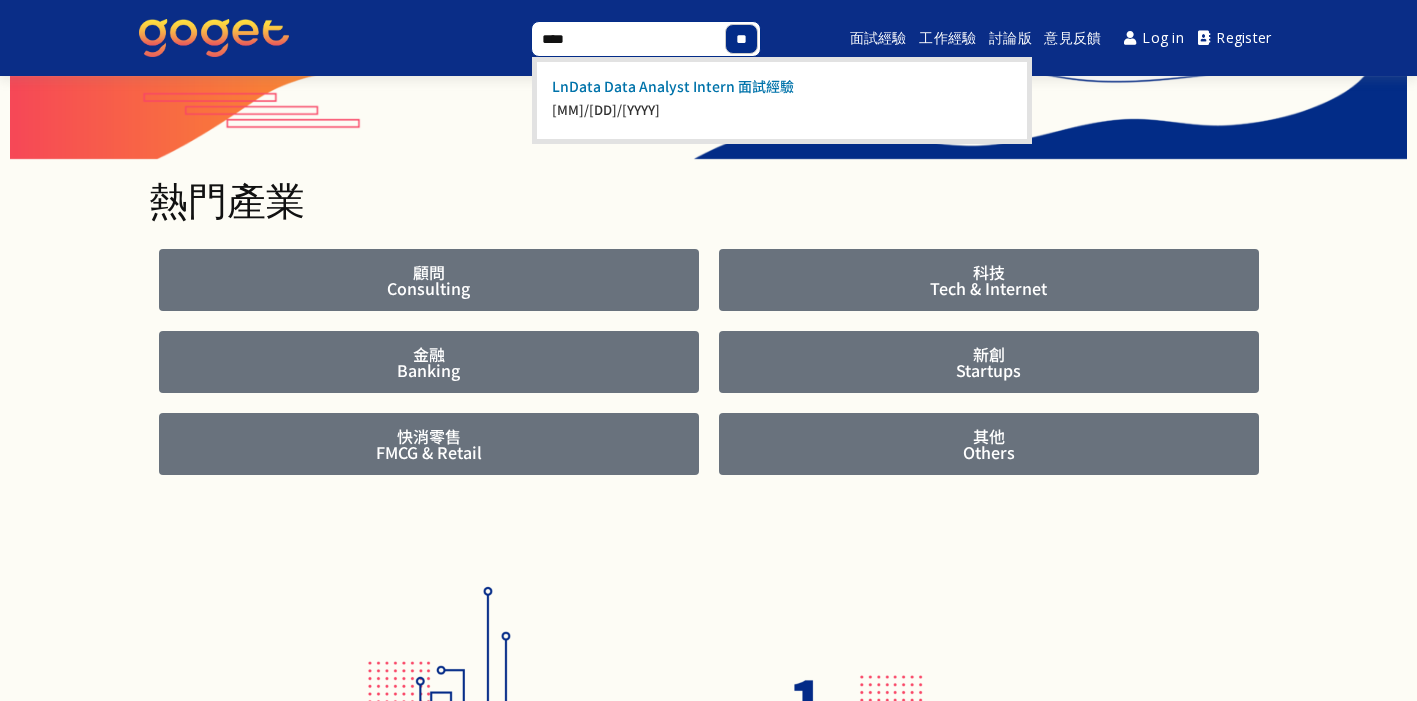type on "****" 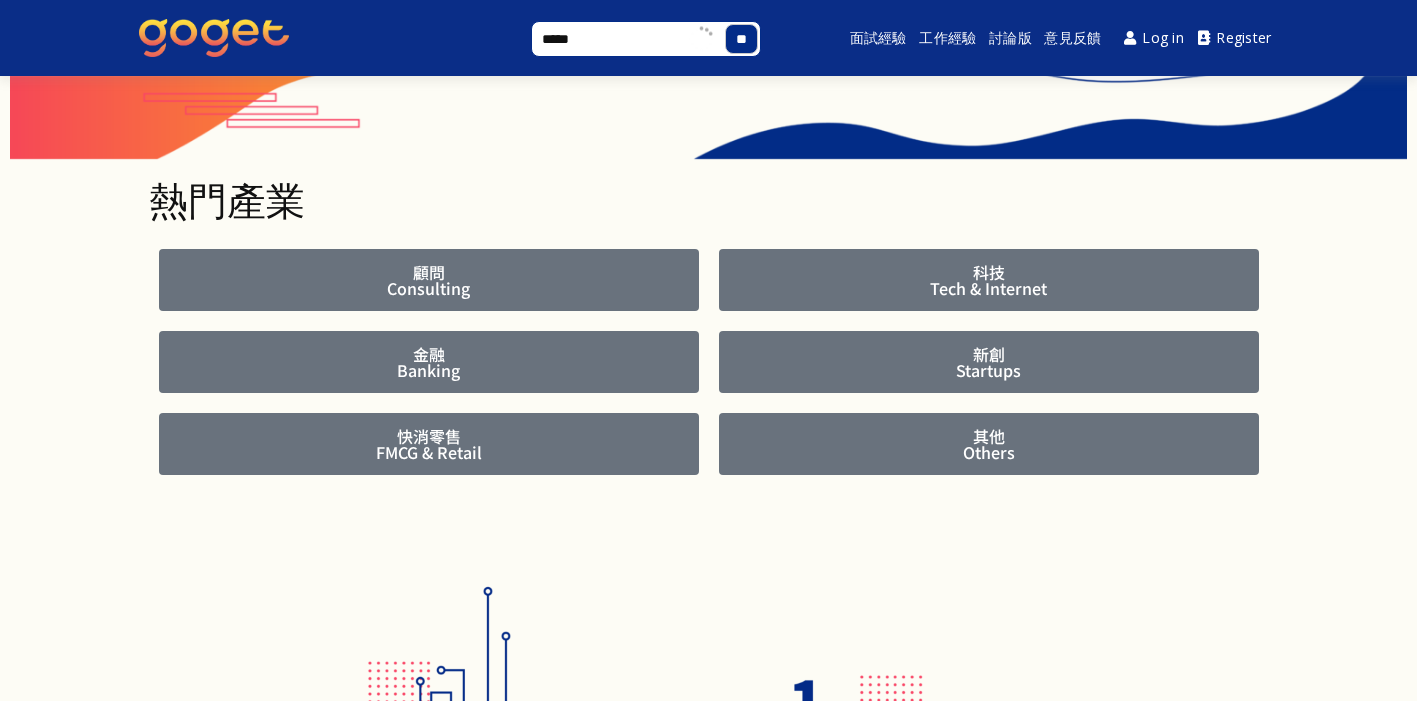 type on "******" 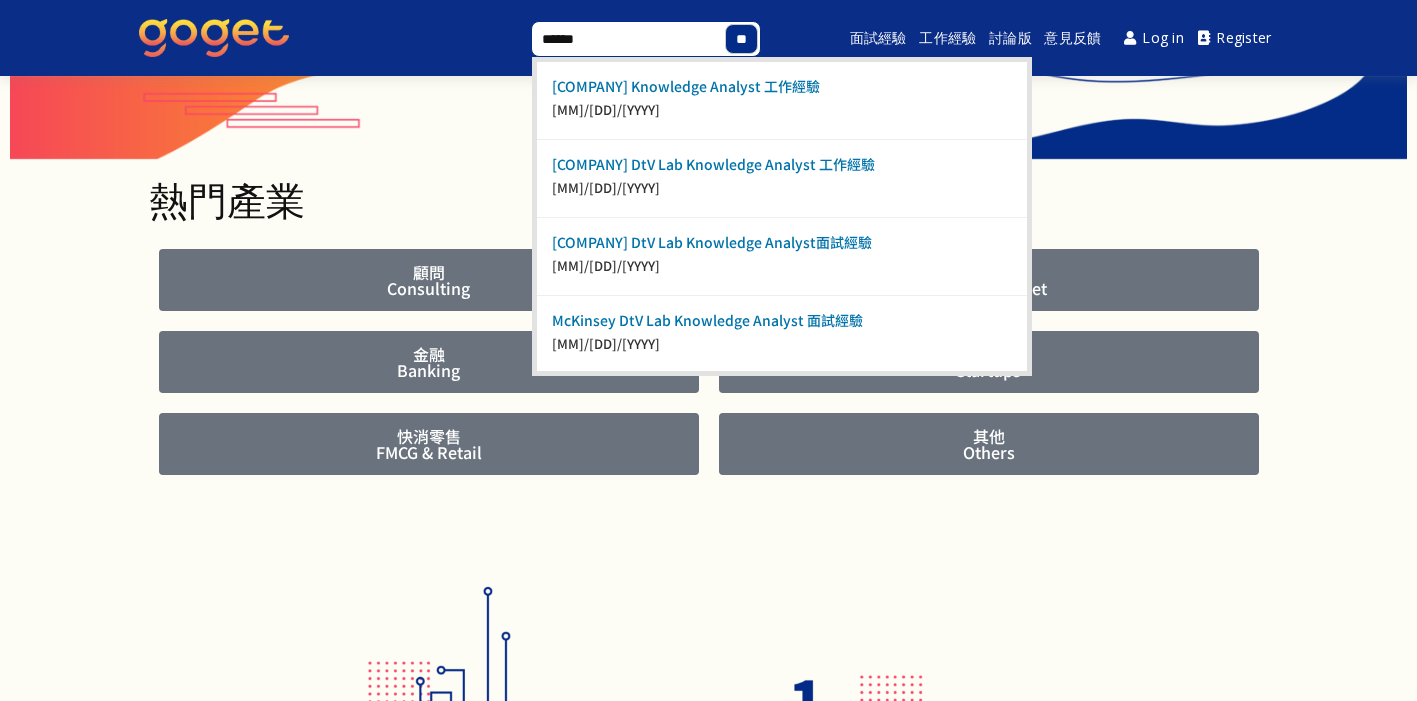 type on "******" 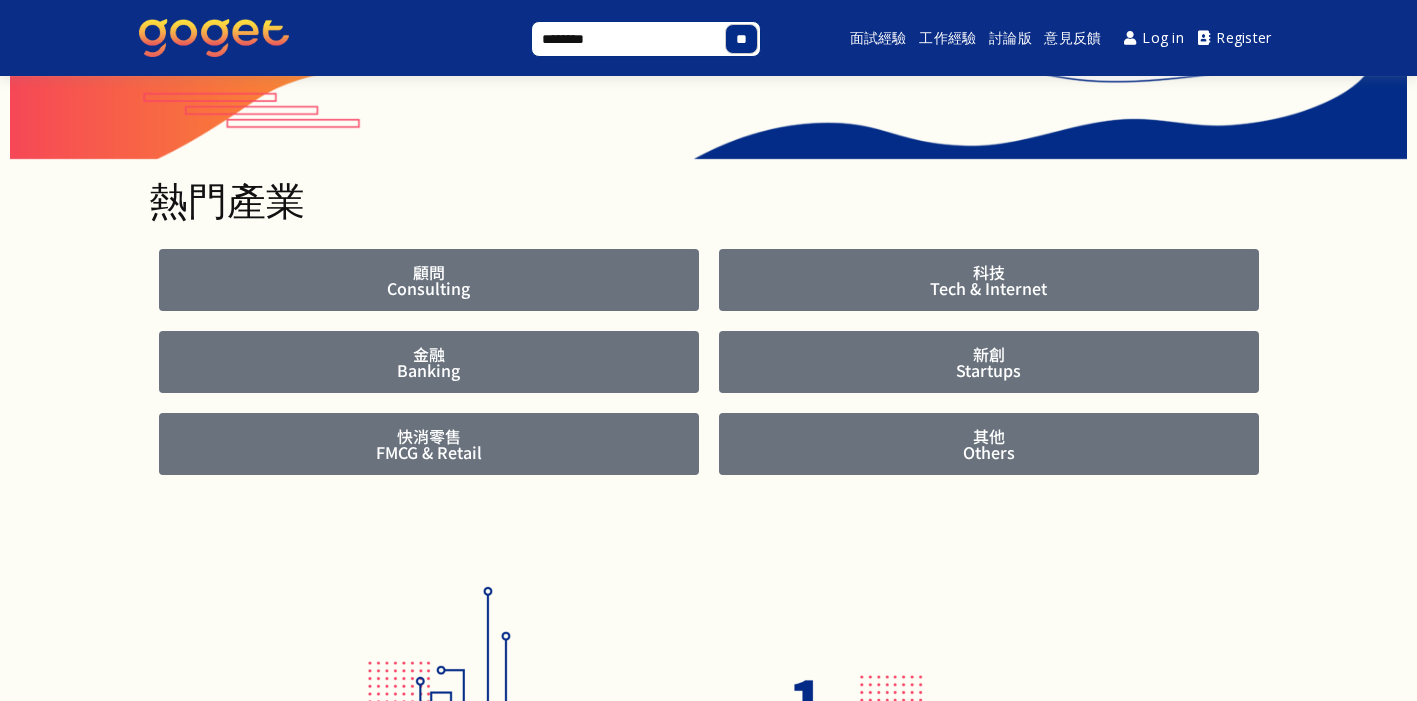 type on "*********" 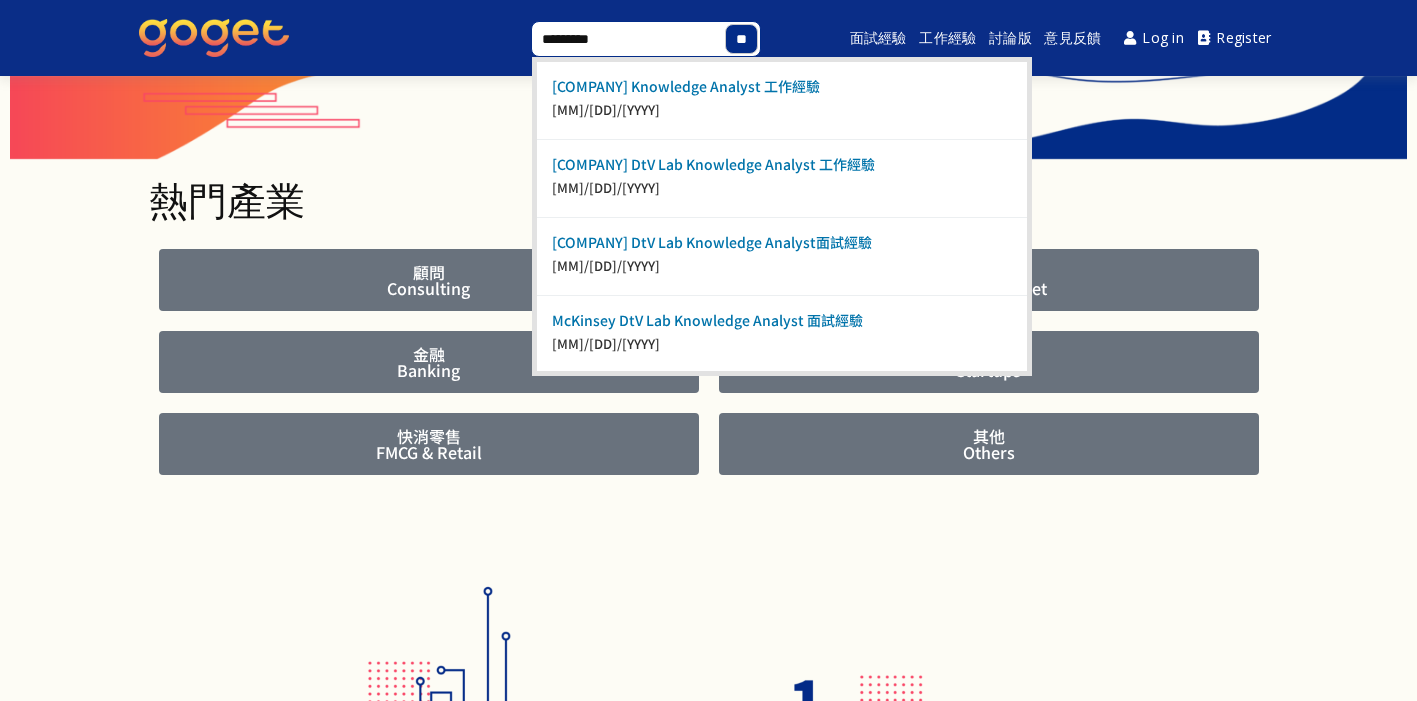 type on "*********" 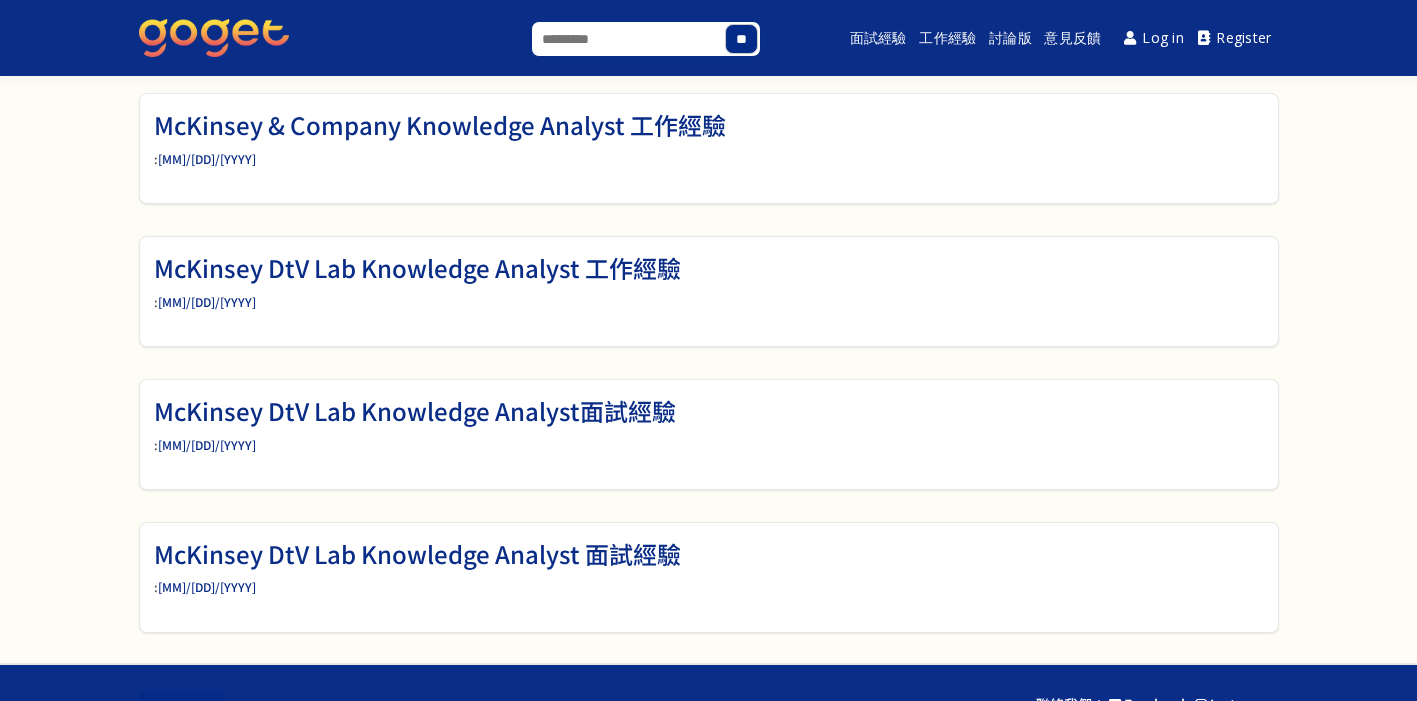 scroll, scrollTop: 0, scrollLeft: 0, axis: both 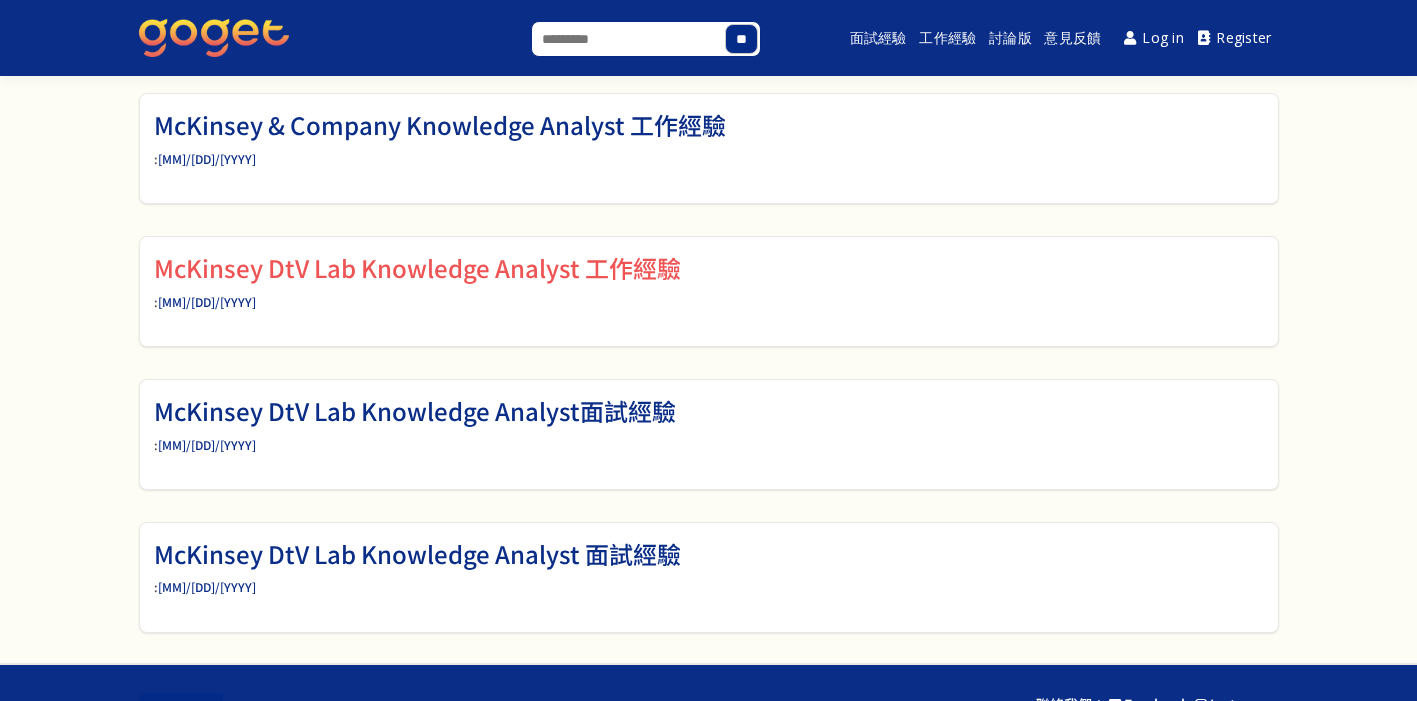 click on "McKinsey DtV Lab Knowledge Analyst 工作經驗" at bounding box center [417, 267] 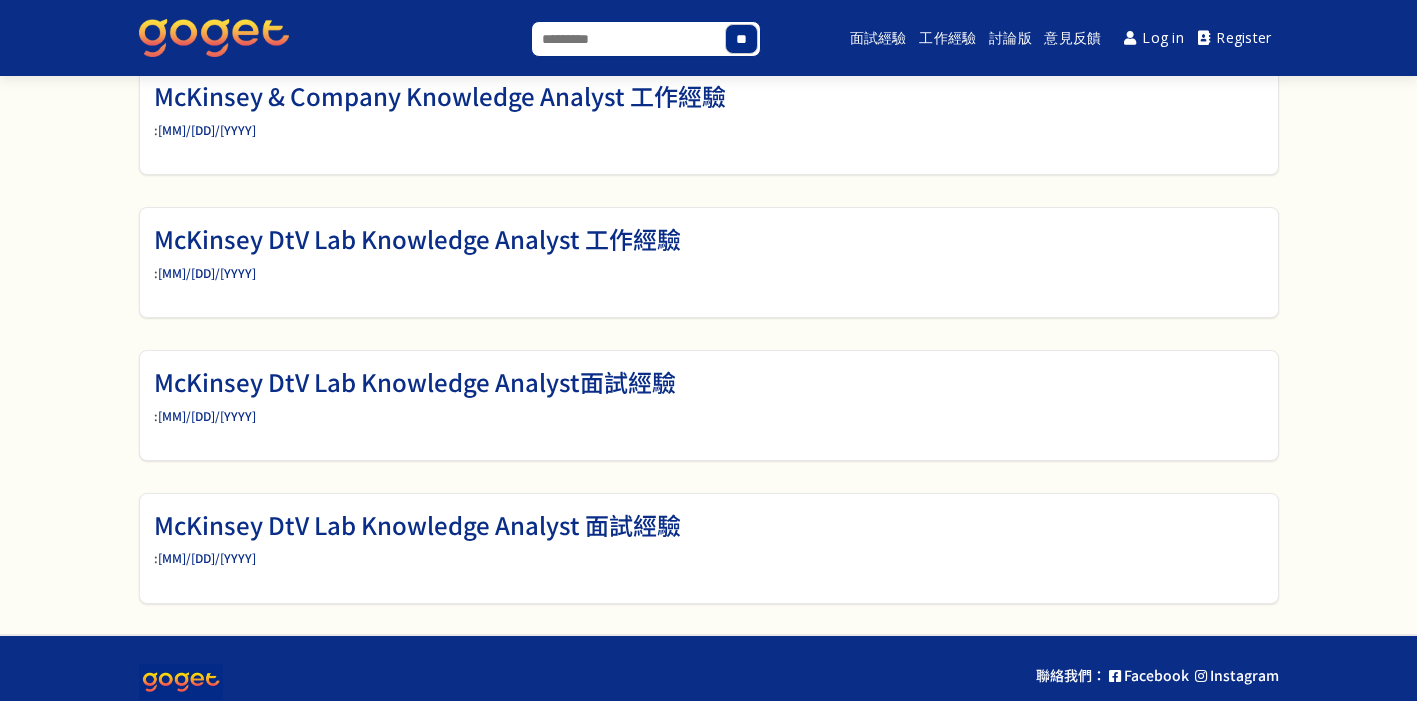 scroll, scrollTop: 0, scrollLeft: 0, axis: both 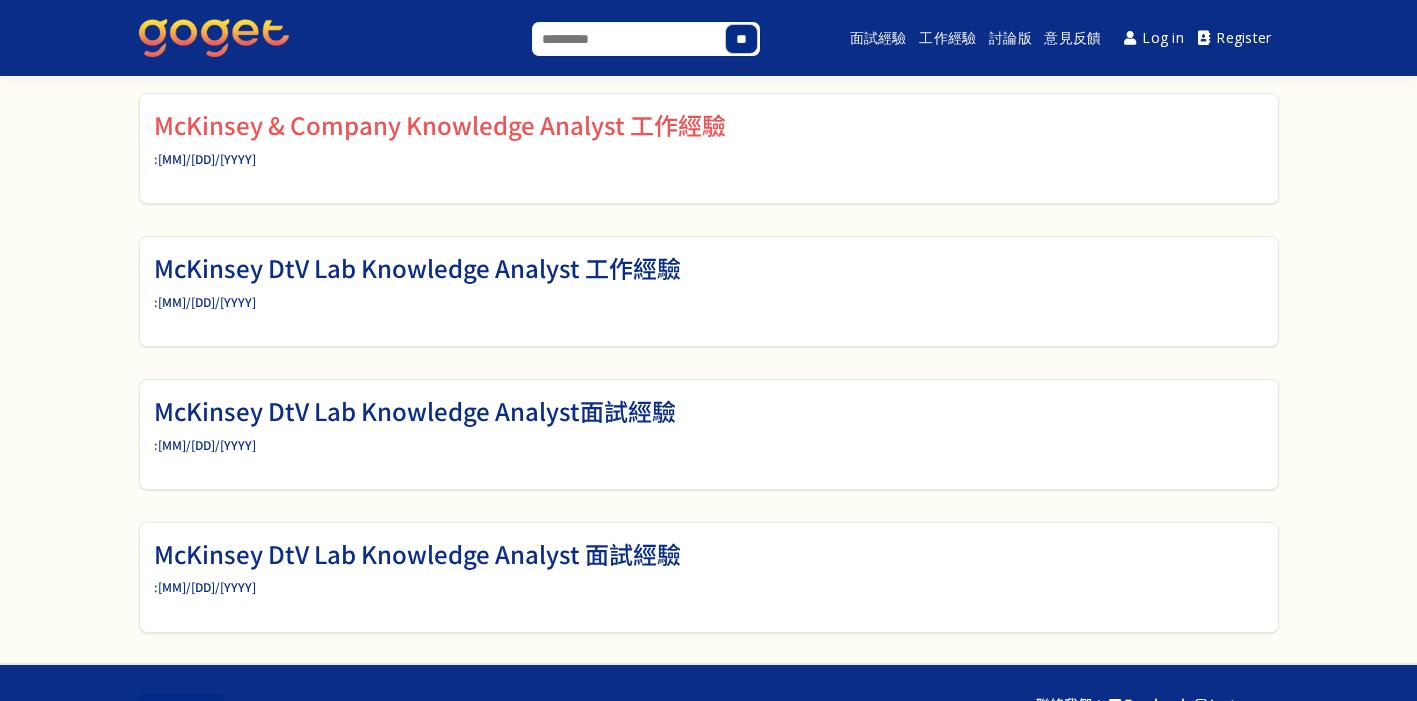click on "McKinsey & Company Knowledge Analyst 工作經驗" at bounding box center (440, 124) 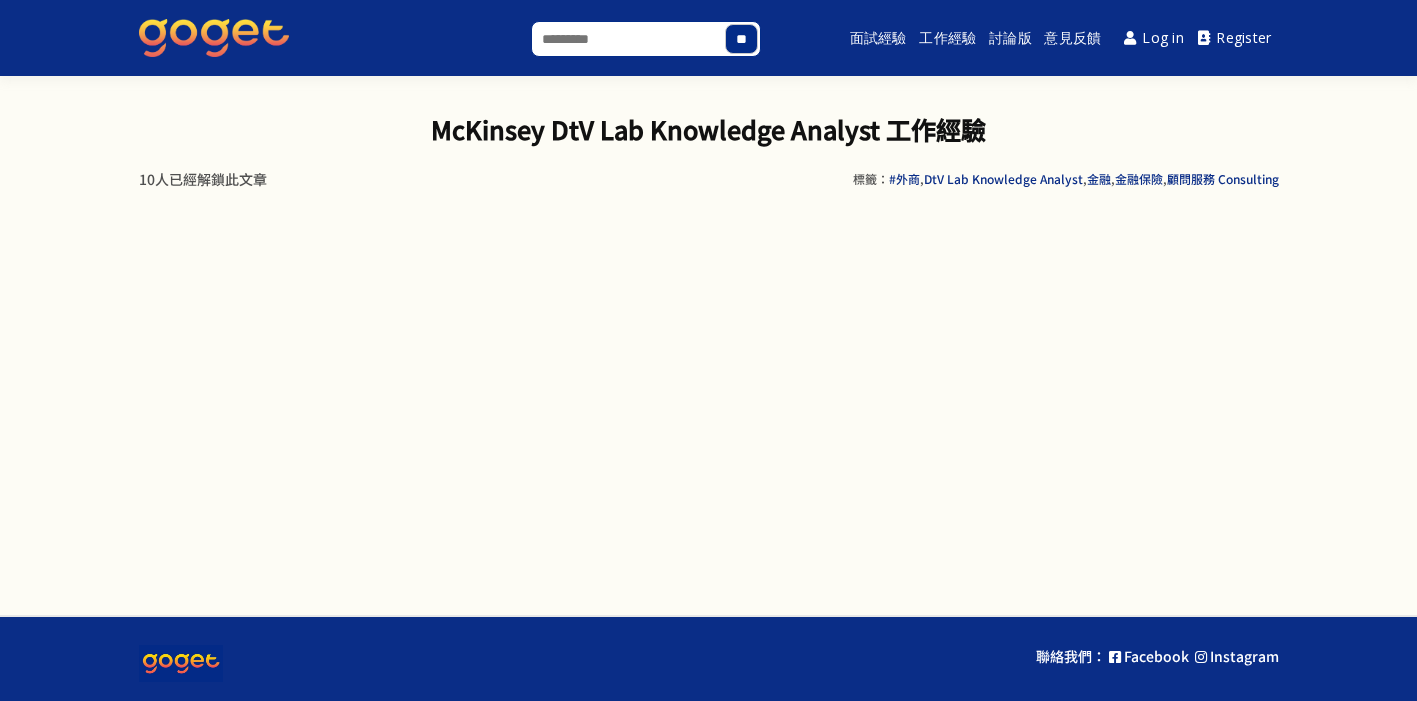scroll, scrollTop: 0, scrollLeft: 0, axis: both 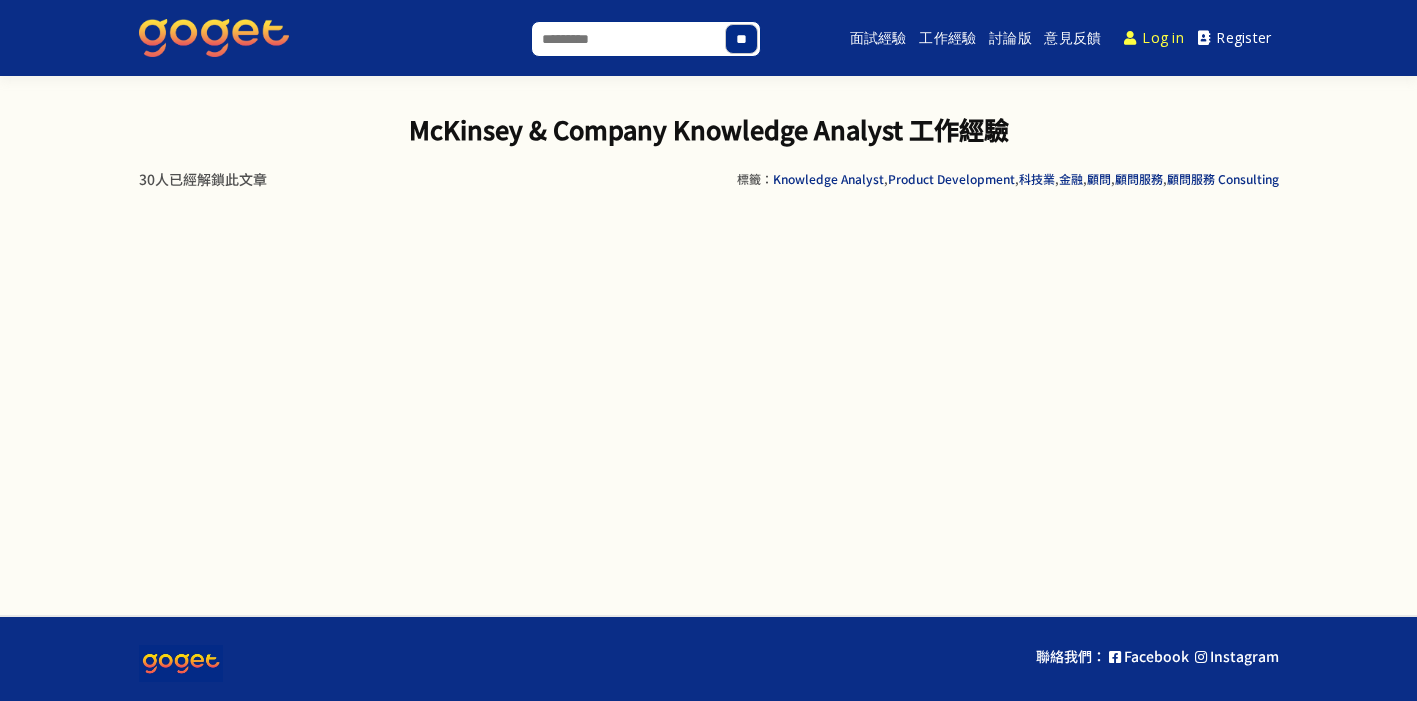 click on "Log in" at bounding box center [1154, 38] 